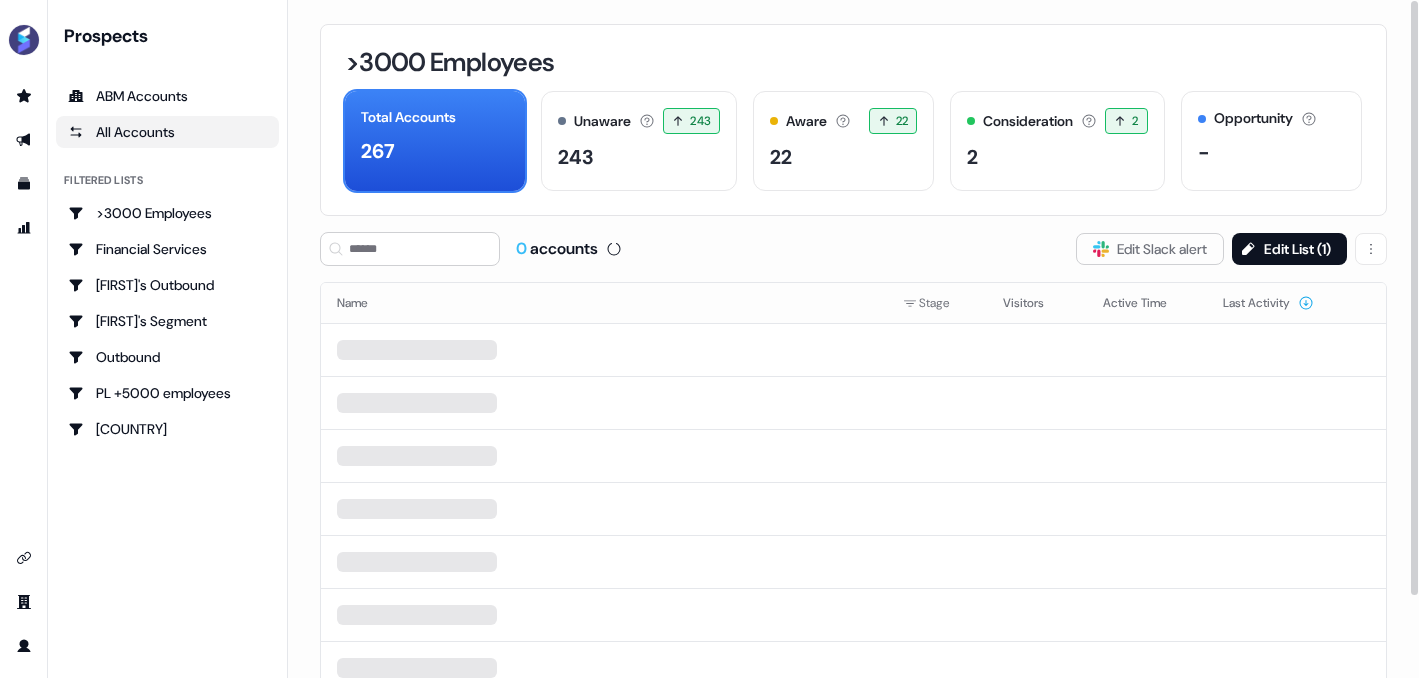 scroll, scrollTop: 0, scrollLeft: 0, axis: both 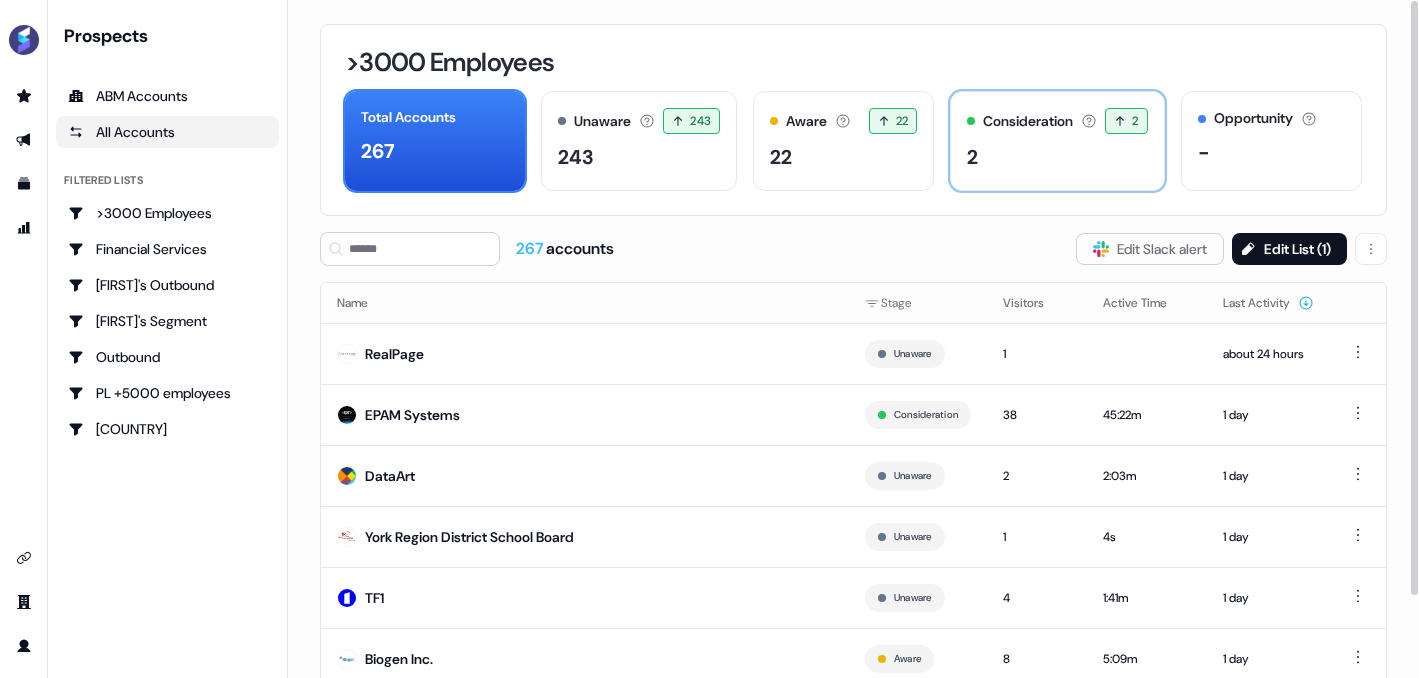 click on "2" at bounding box center [1057, 157] 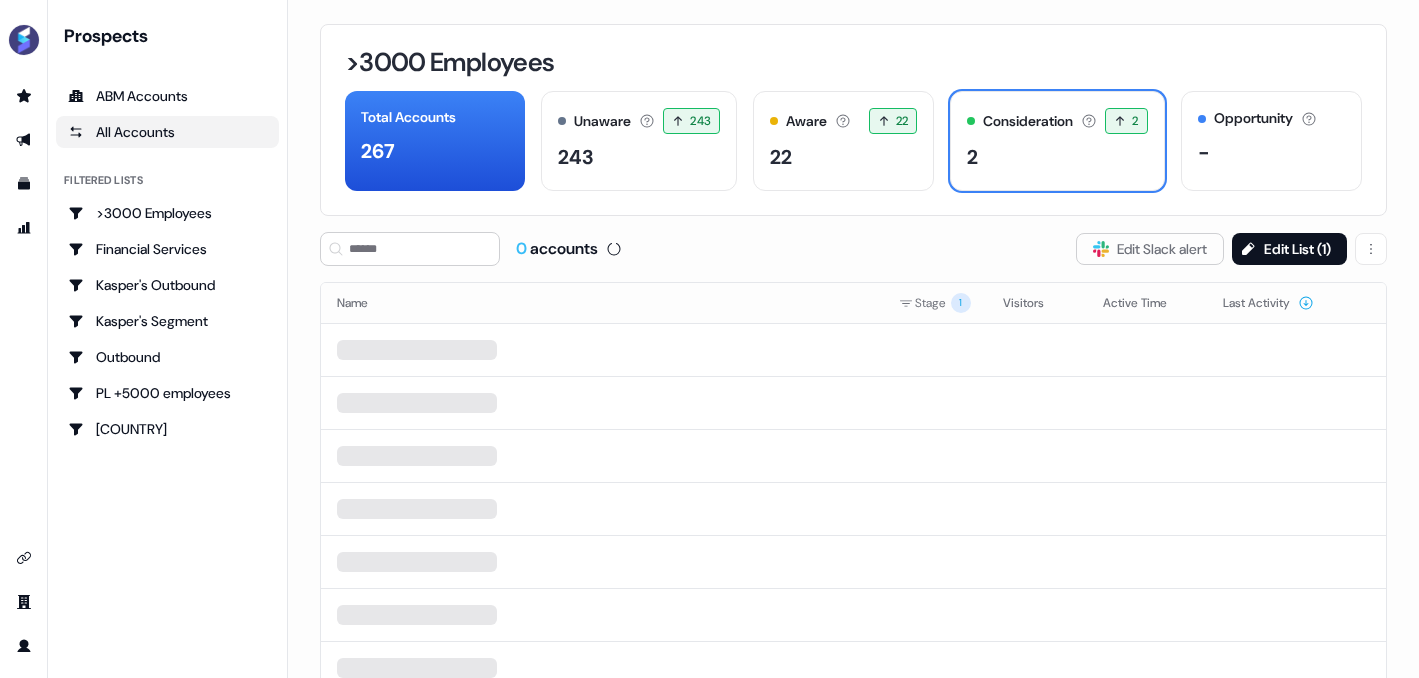scroll, scrollTop: 0, scrollLeft: 0, axis: both 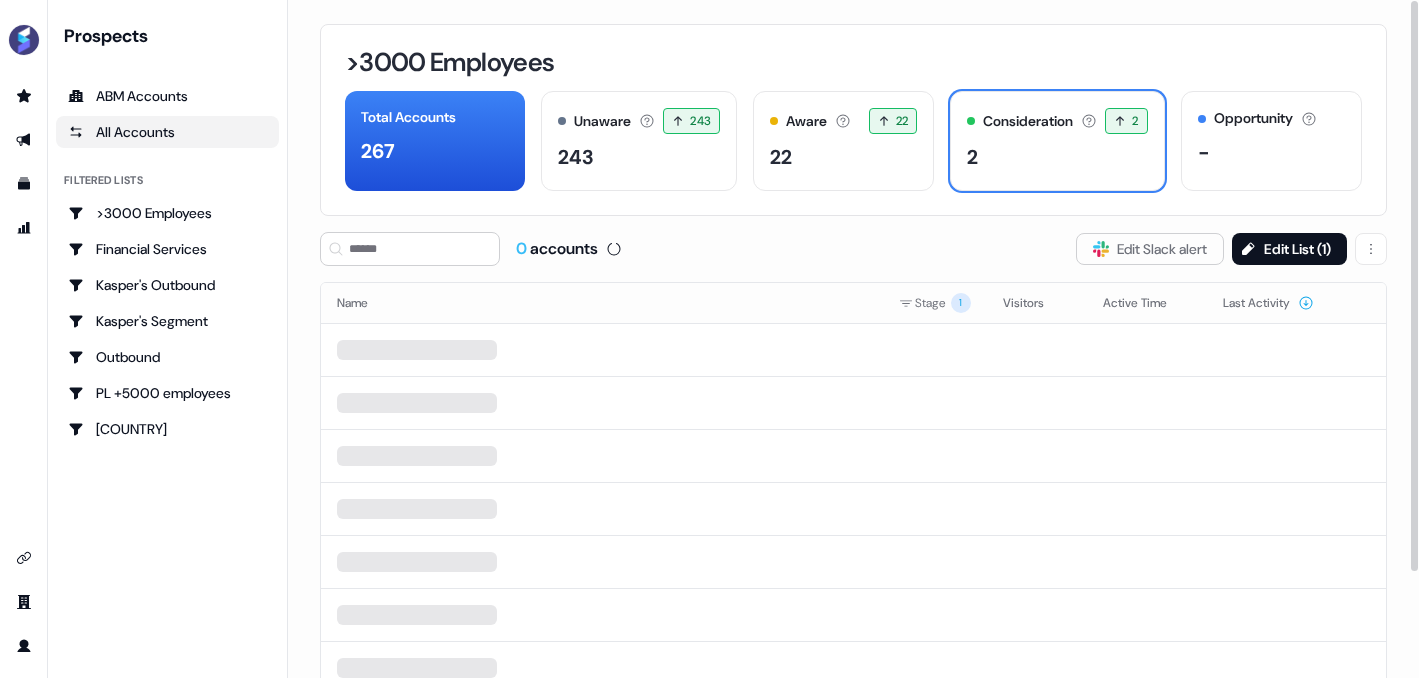 click on "0   accounts Slack Logo SVG Edit Slack alert Edit List ( 1 )" at bounding box center (853, 249) 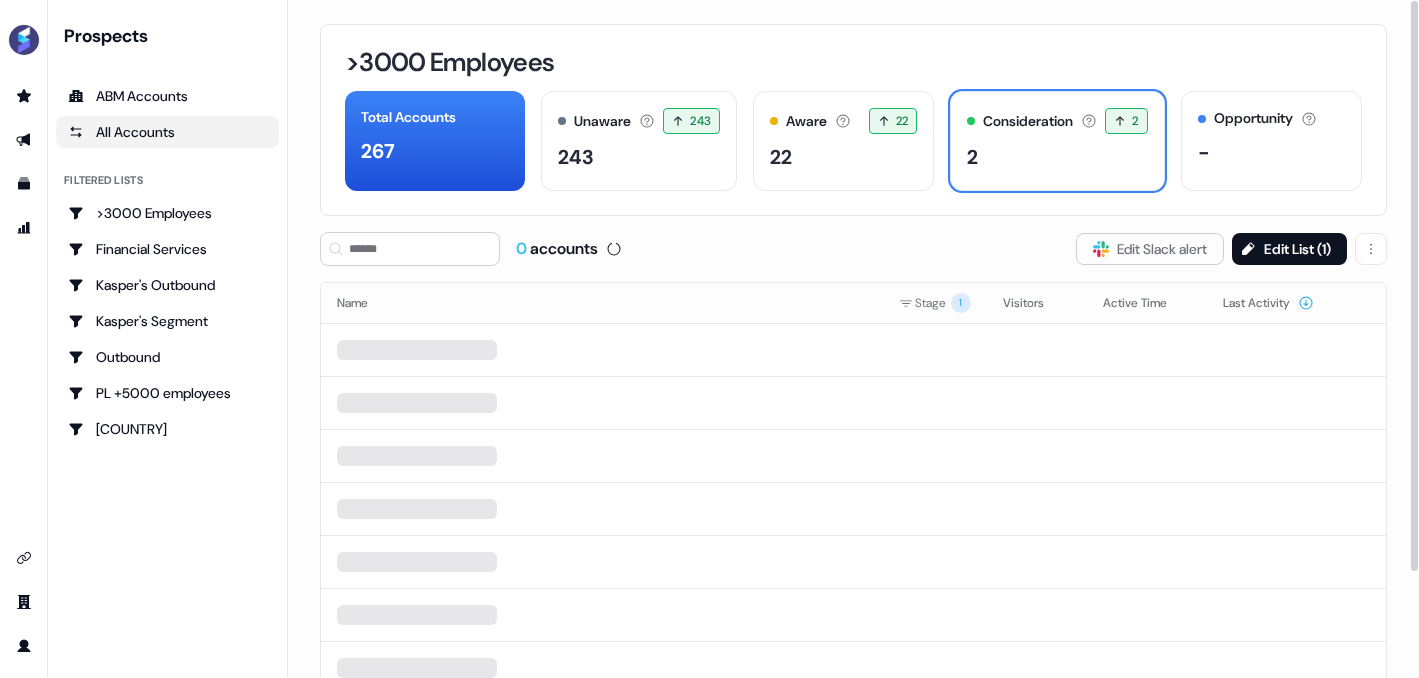 click on "0   accounts" at bounding box center [557, 249] 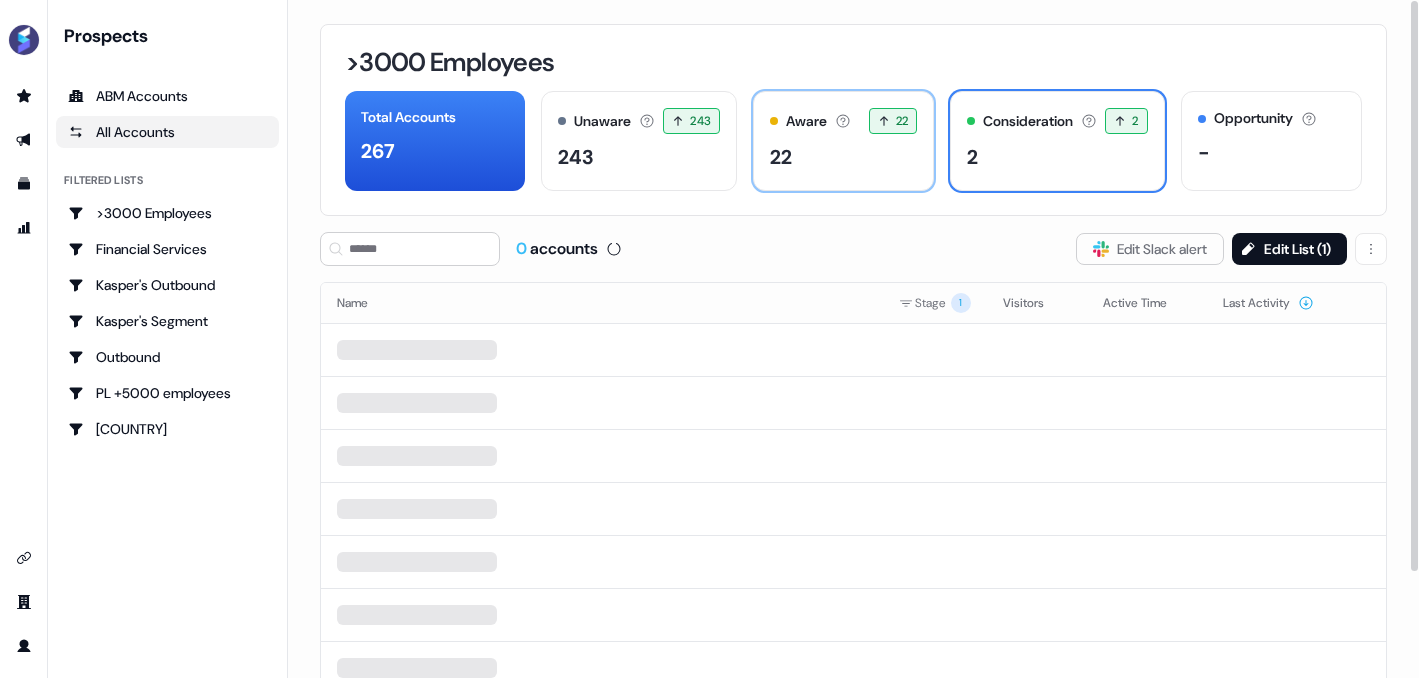 click on "Aware Accounts with 5+ minutes of usage or significant LinkedIn ad engagement!  22 22 accounts entered the Aware funnel stage in the last 30 days 22" at bounding box center (843, 141) 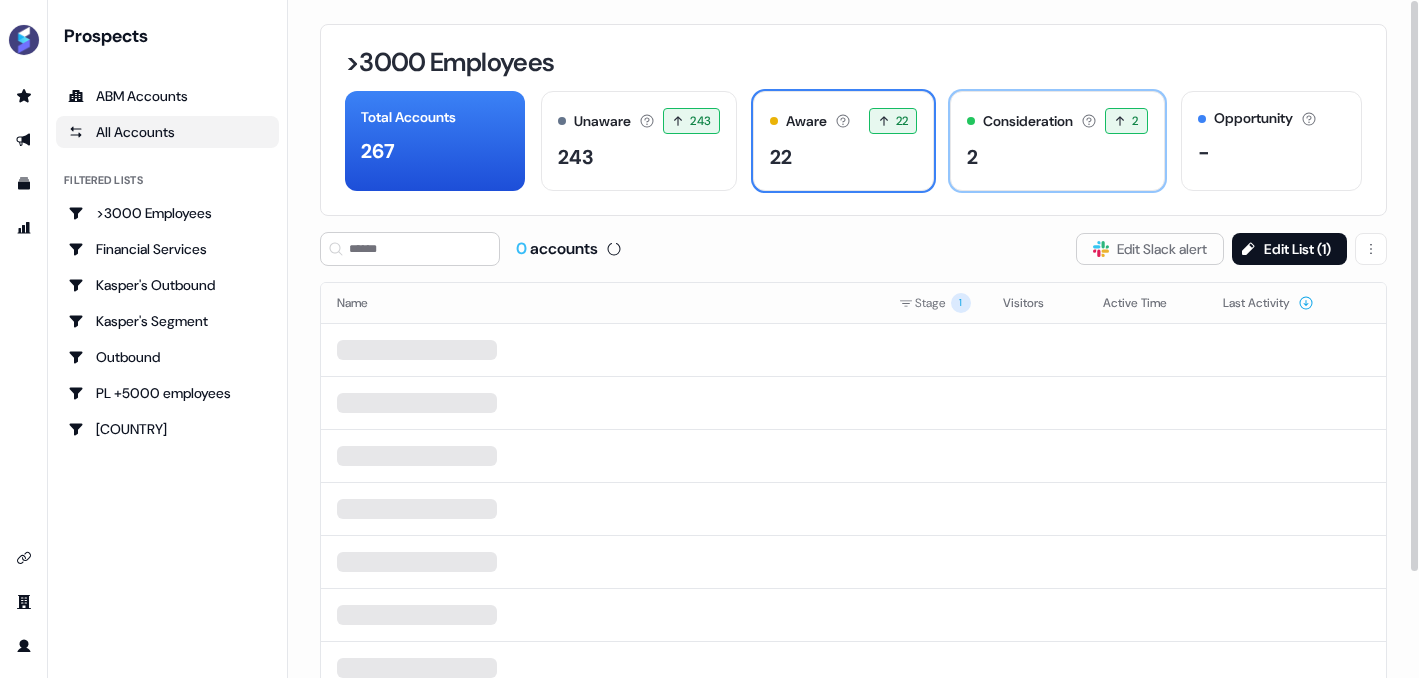 click on "2" at bounding box center [1057, 157] 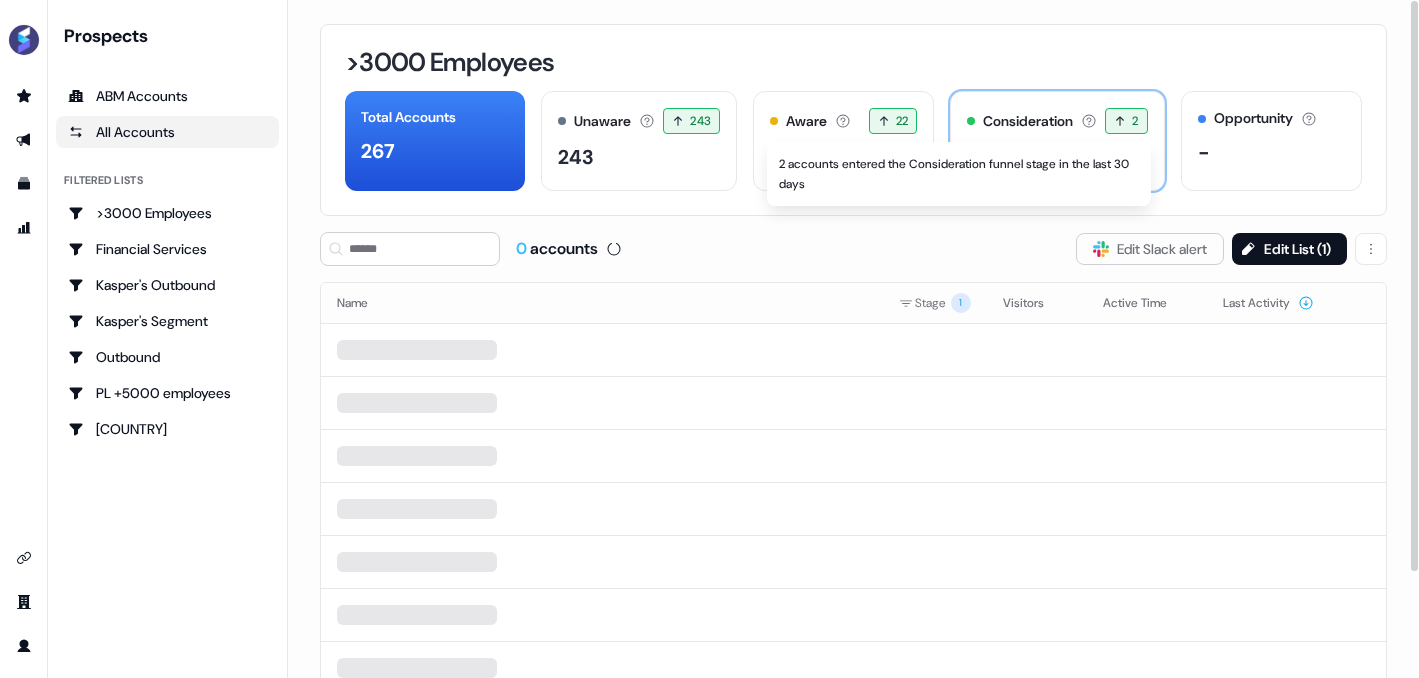 click on "2" at bounding box center (1126, 121) 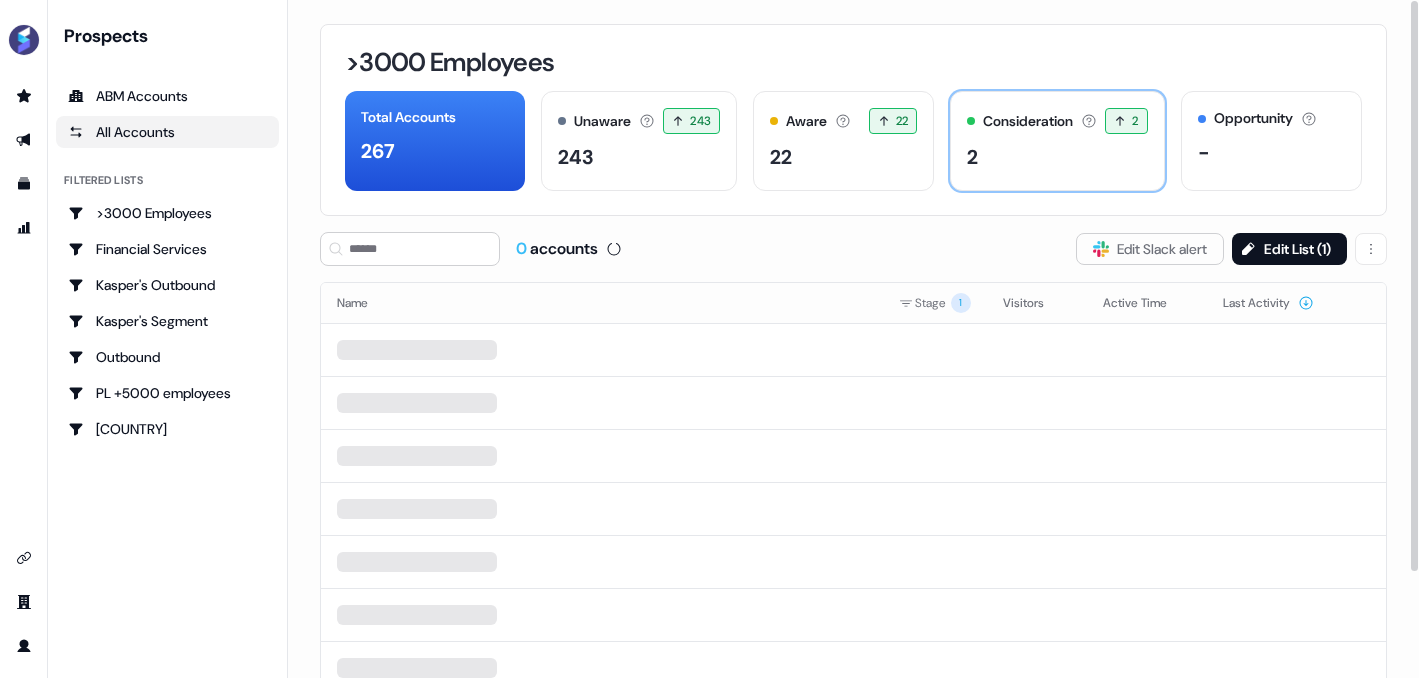 click on "Consideration" at bounding box center (1028, 121) 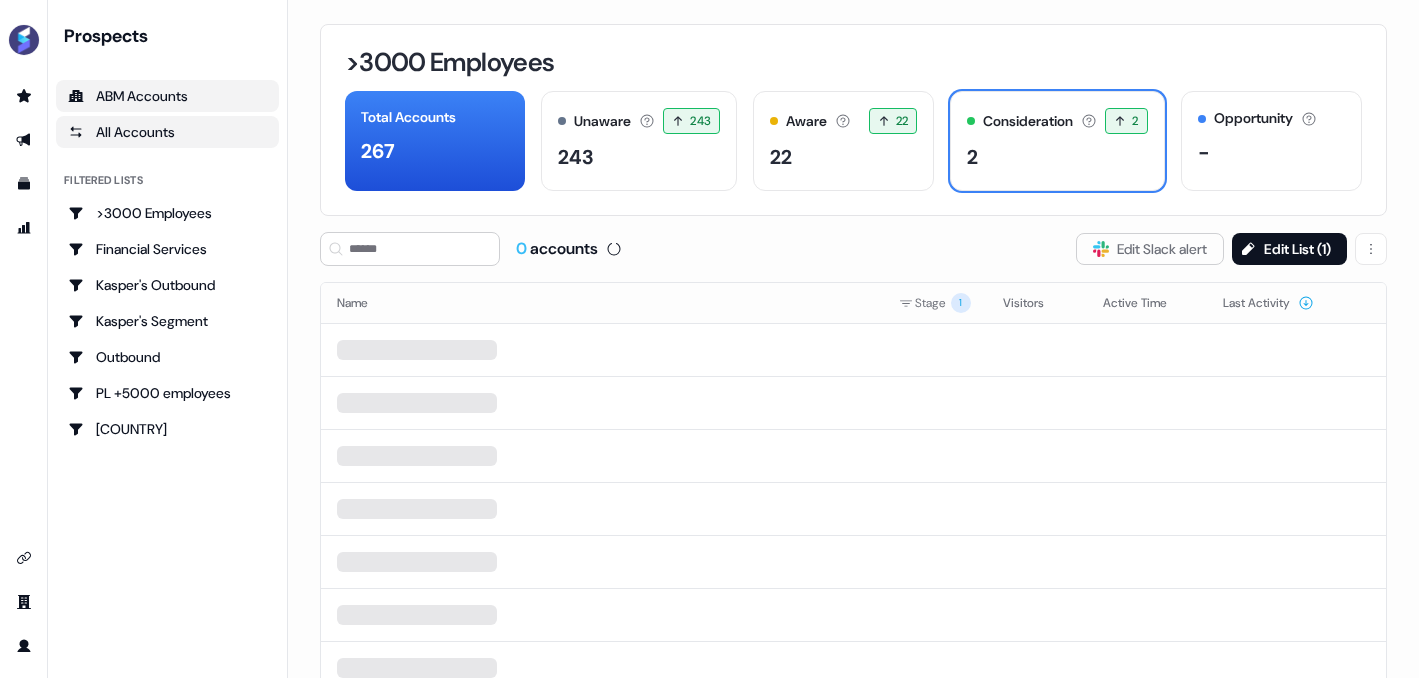 click on "ABM Accounts" at bounding box center (167, 96) 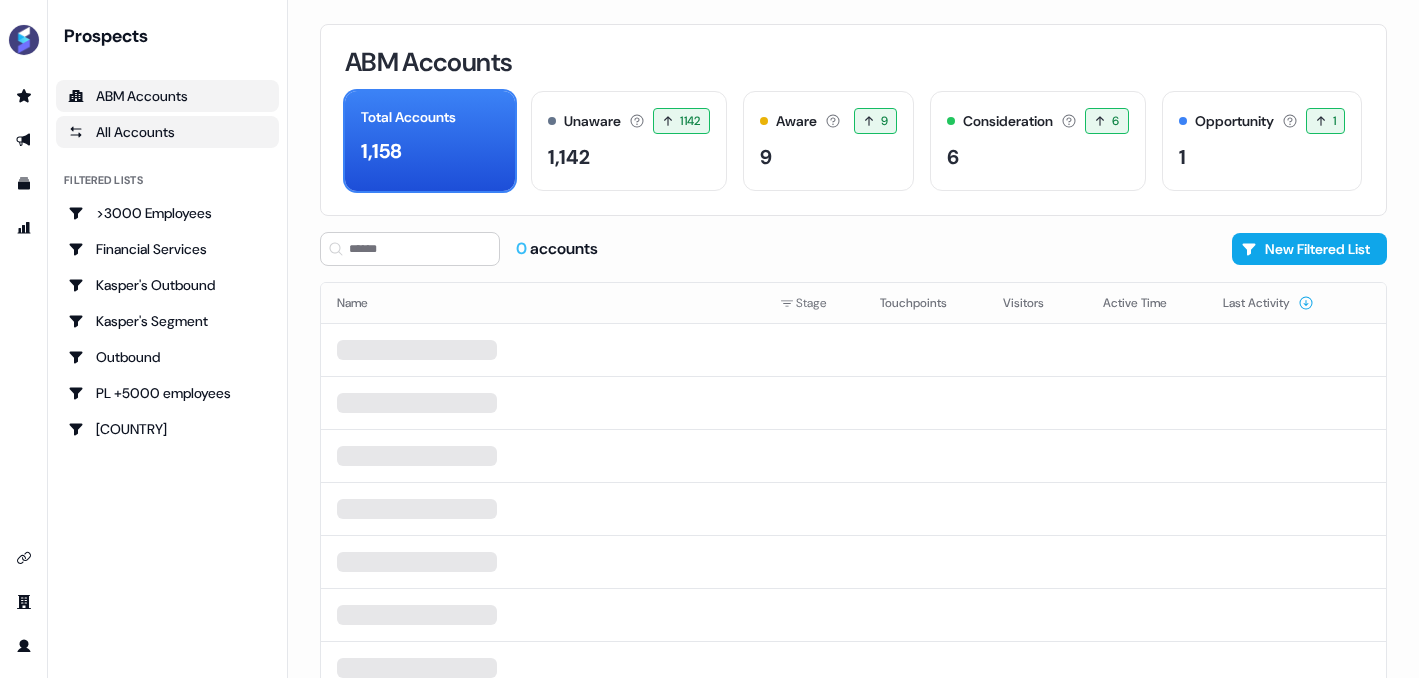 click on "All Accounts" at bounding box center [167, 132] 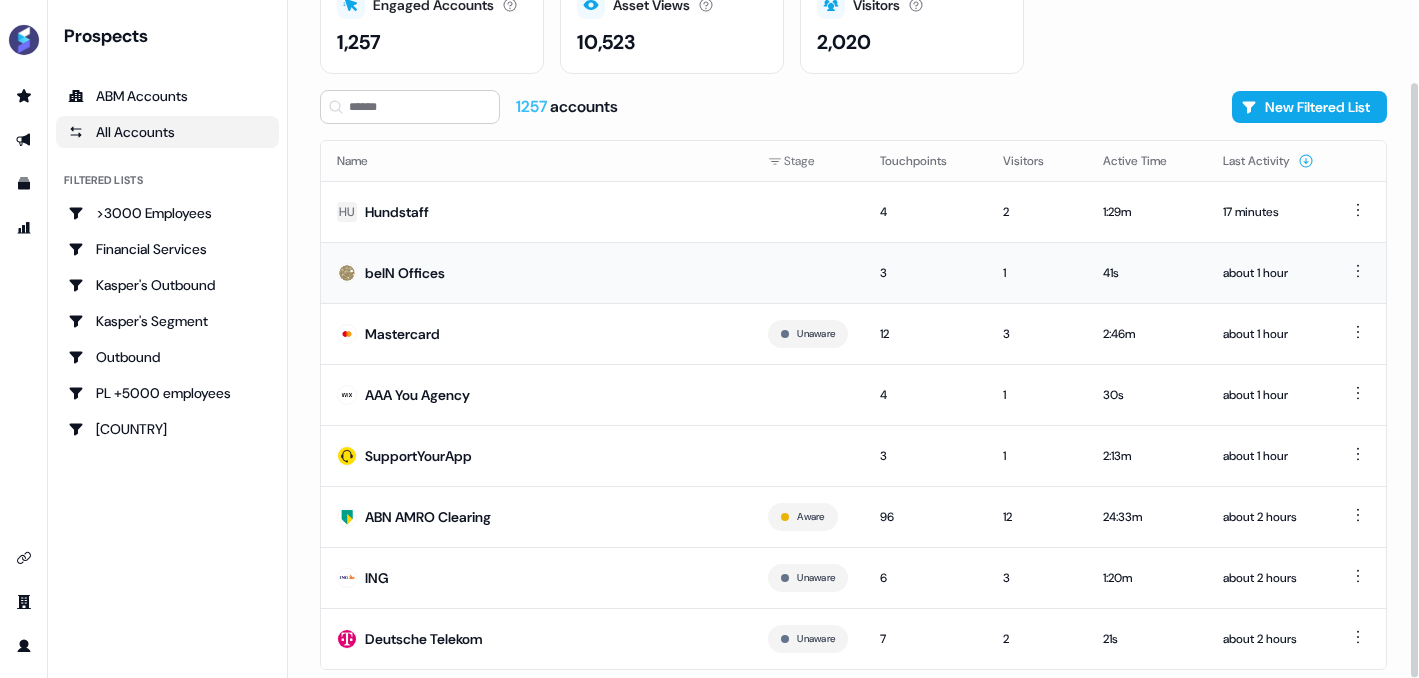 scroll, scrollTop: 109, scrollLeft: 0, axis: vertical 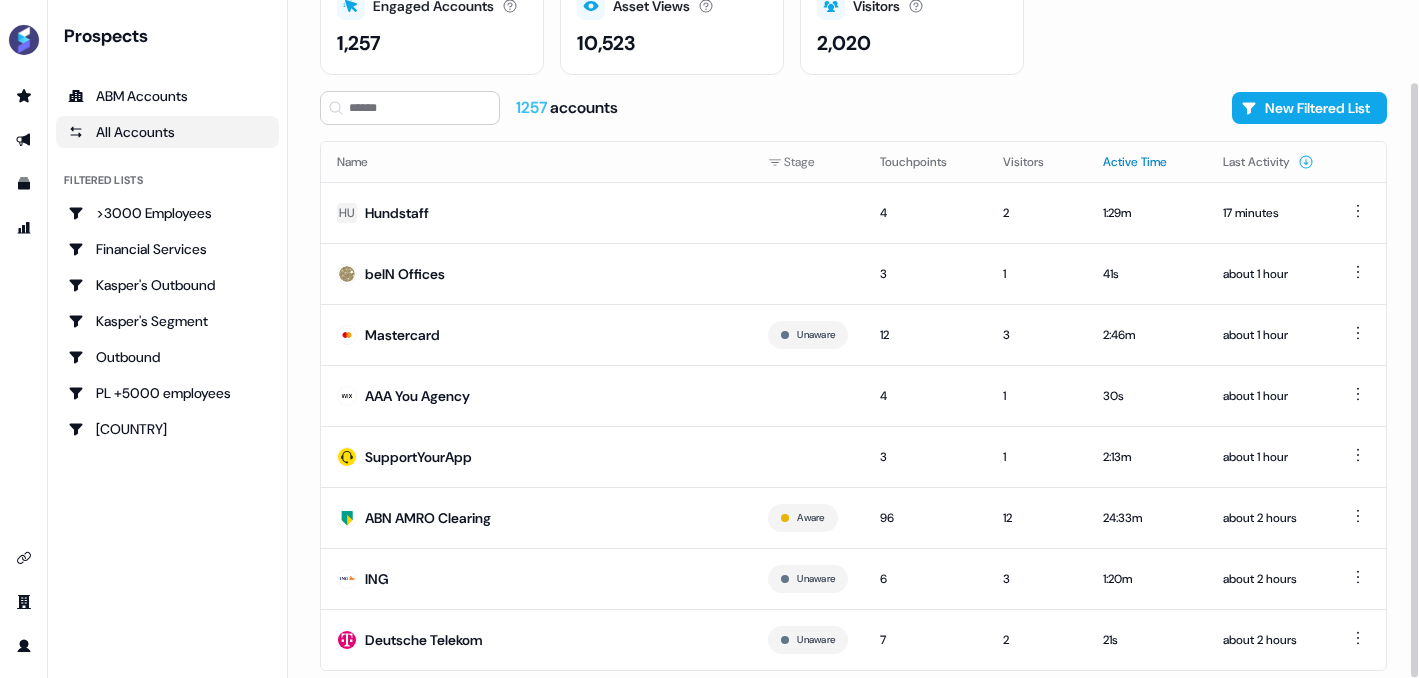 click on "Active Time" at bounding box center [1147, 162] 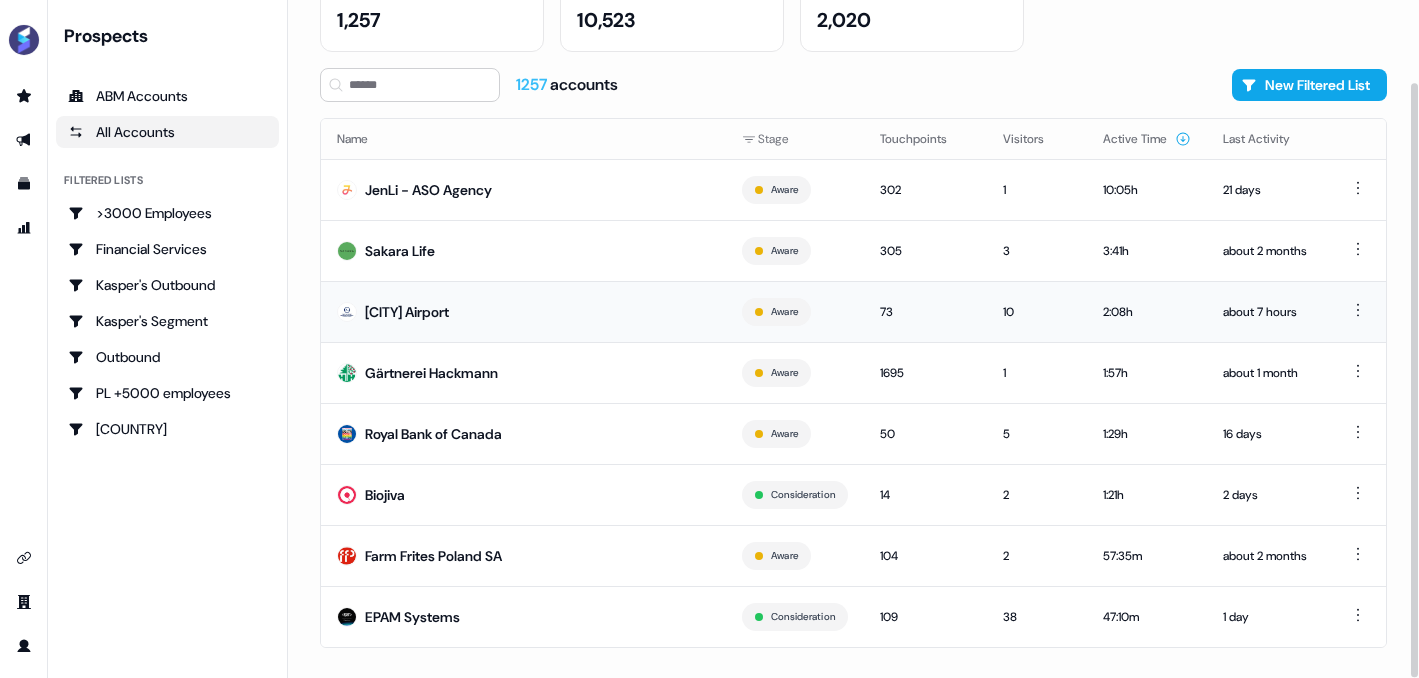 scroll, scrollTop: 157, scrollLeft: 0, axis: vertical 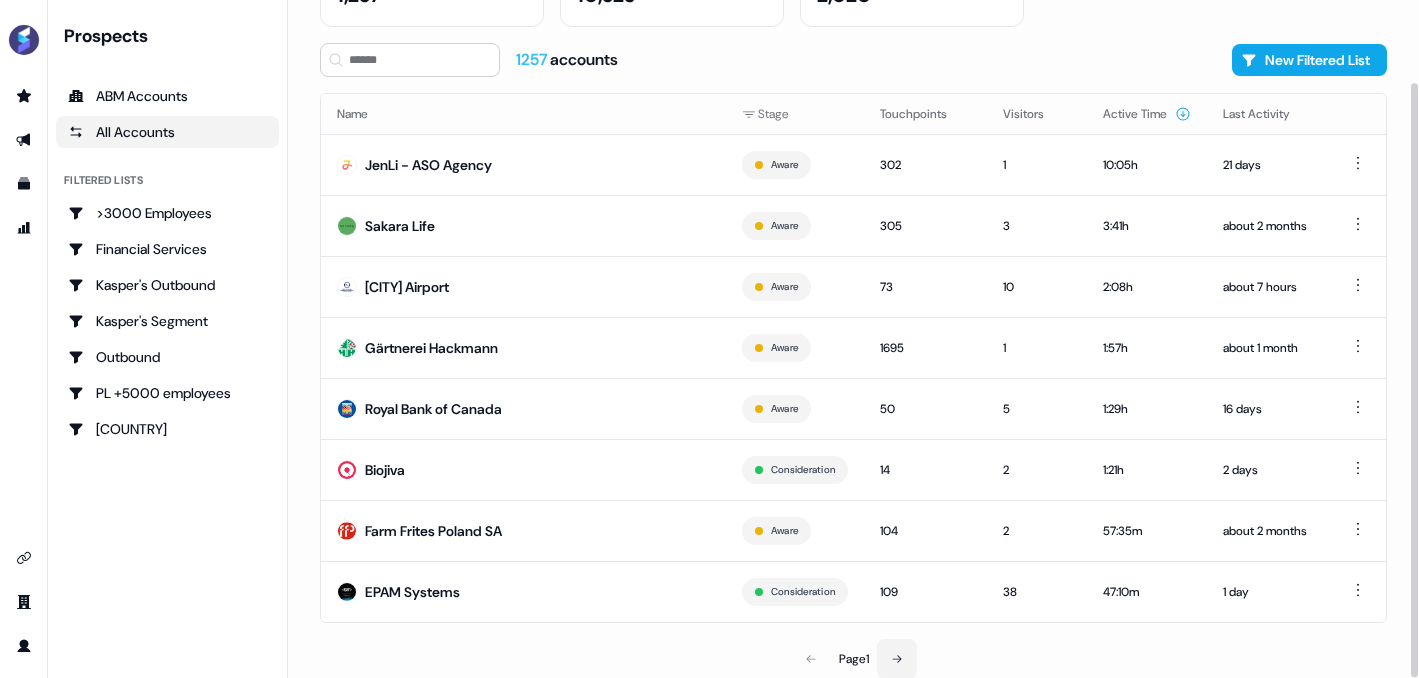 click at bounding box center [897, 659] 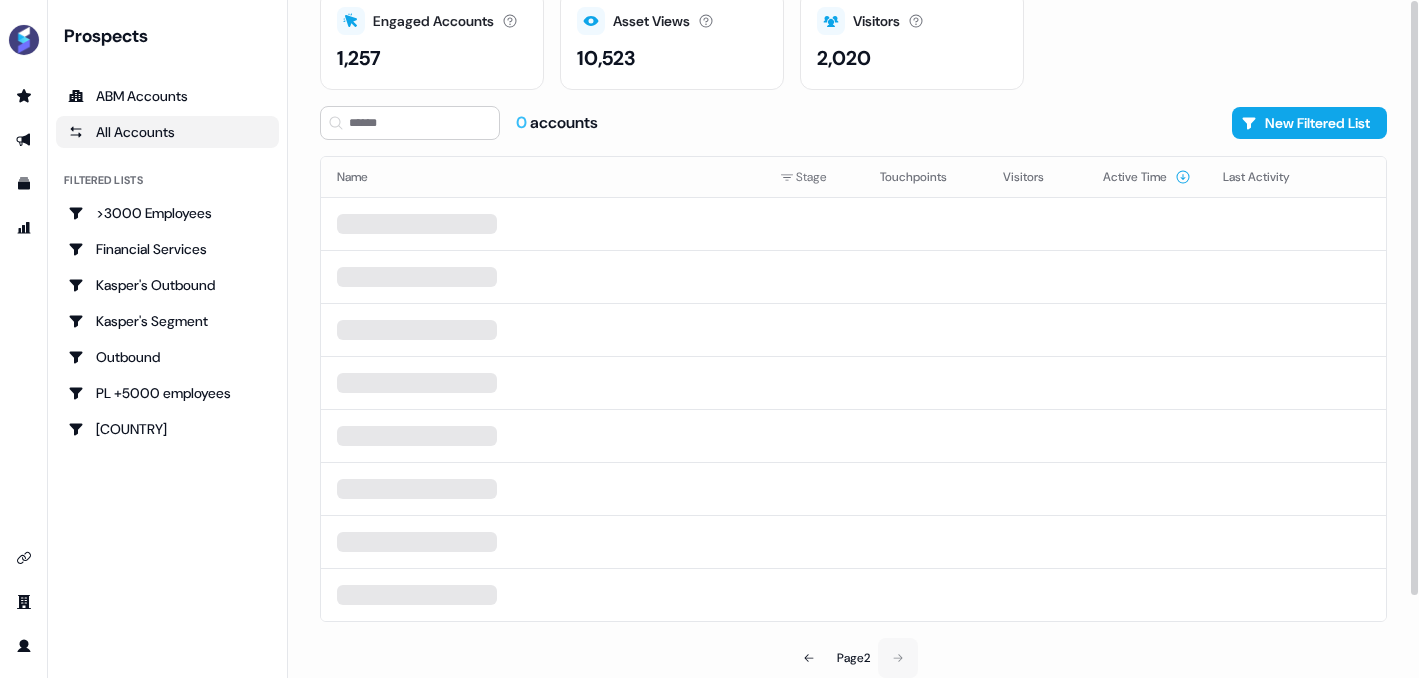 scroll, scrollTop: 0, scrollLeft: 0, axis: both 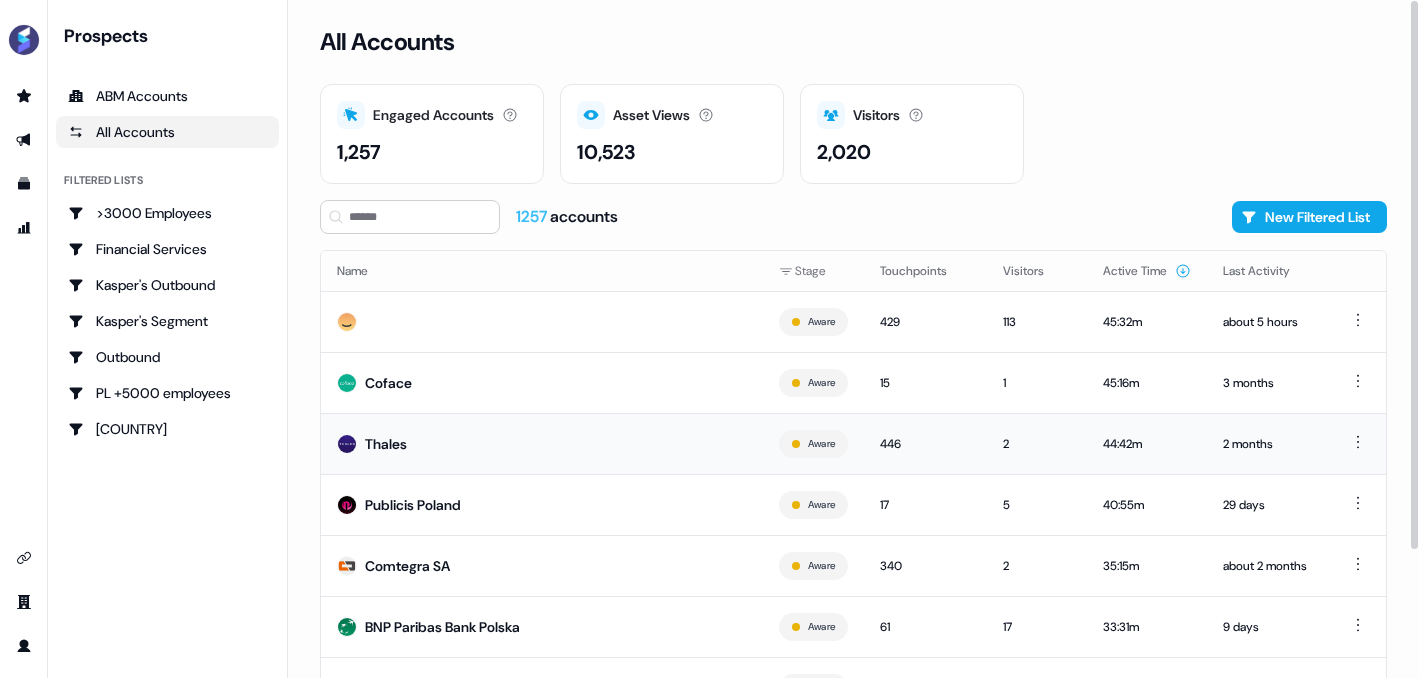 click on "Thales" at bounding box center [386, 444] 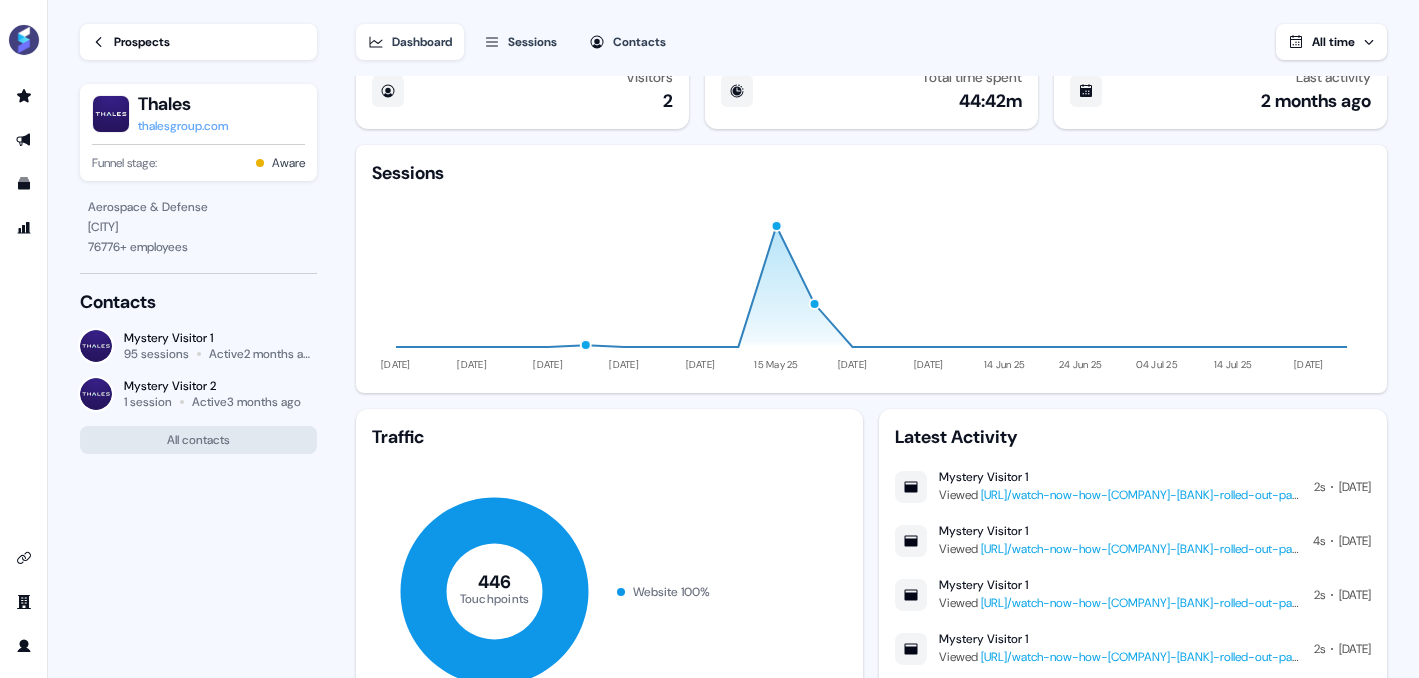 scroll, scrollTop: 144, scrollLeft: 0, axis: vertical 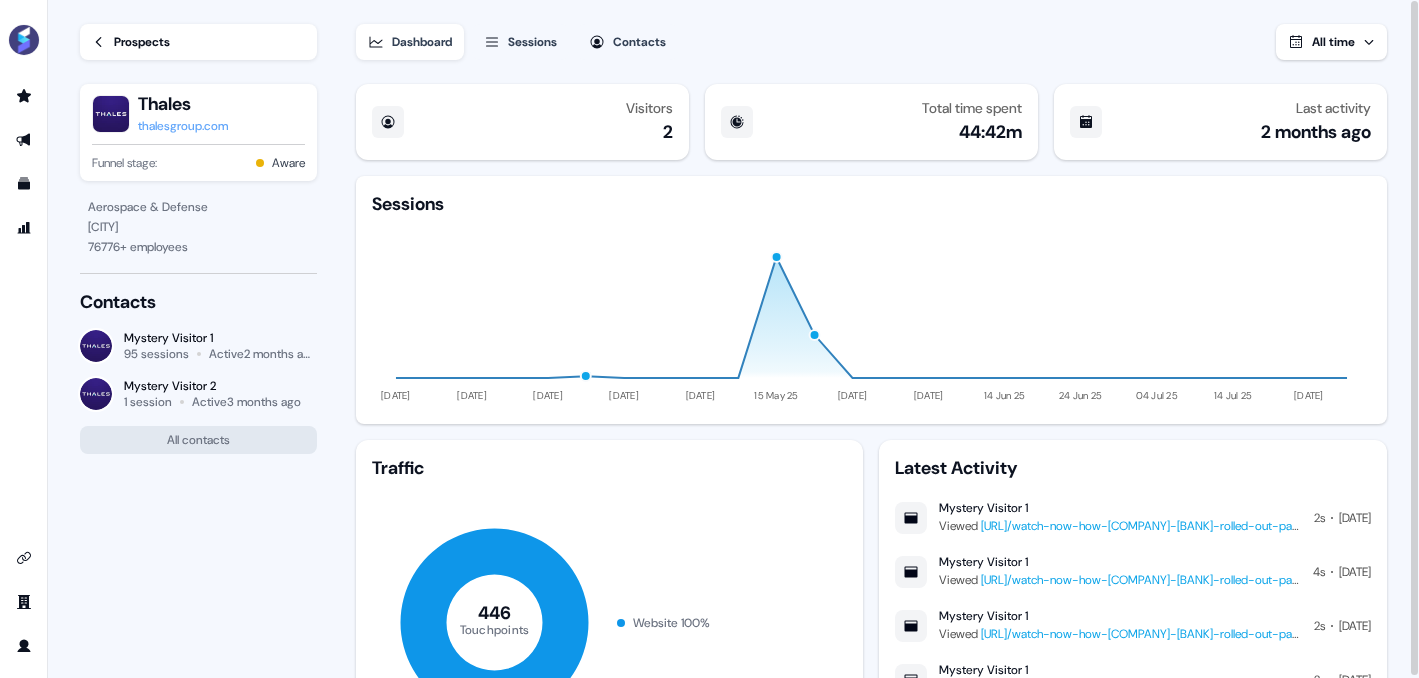 click 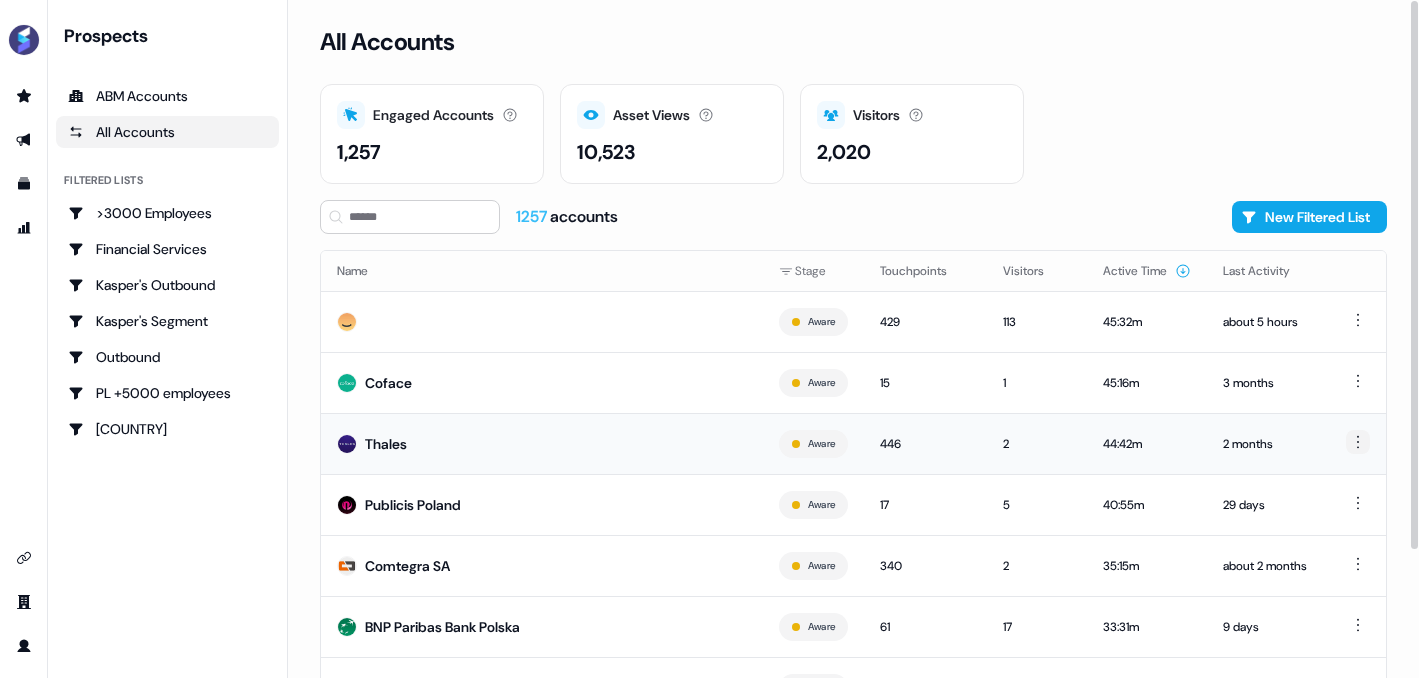 click on "For the best experience switch devices to a bigger screen. Go to Userled.io Prospects ABM Accounts All Accounts Filtered lists >3000 Employees Financial Services Kasper's Outbound Kasper's Segment Outbound PL +5000 employees Poland Loading... All Accounts Engaged Accounts Accounts that have interacted with an asset. 1,257 Asset Views How many times your assets have been seen. 10,523 Visitors Number of unique visitors. 2,020 1257   accounts New Filtered List Name Stage Touchpoints Visitors Active Time Last Activity Aware 429 113 45:32m about 5 hours Coface Aware 15 1 45:16m 3 months Thales Aware 446 2 44:42m 2 months Publicis Poland Aware 17 5 40:55m 29 days Comtegra SA Aware 340 2 35:15m about 2 months BNP Paribas Bank Polska Aware 61 17 33:31m 9 days WatchGuard Technologies Aware 80 1 32:12m about 1 month BAWAG Aware 159 1 31:13m about 1 month Page  2 14" at bounding box center [709, 339] 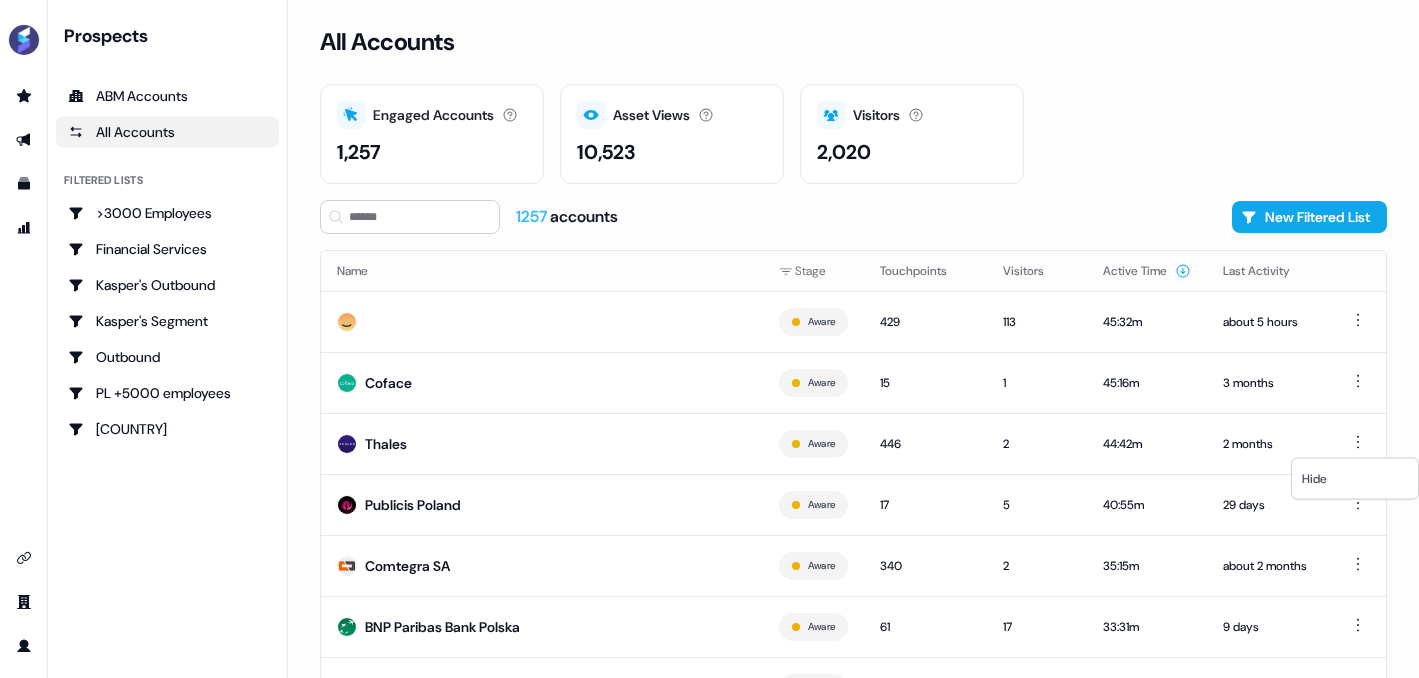 click on "For the best experience switch devices to a bigger screen. Go to Userled.io Prospects ABM Accounts All Accounts Filtered lists >3000 Employees Financial Services Kasper's Outbound Kasper's Segment Outbound PL +5000 employees Poland Loading... All Accounts Engaged Accounts Accounts that have interacted with an asset. 1,257 Asset Views How many times your assets have been seen. 10,523 Visitors Number of unique visitors. 2,020 1257   accounts New Filtered List Name Stage Touchpoints Visitors Active Time Last Activity Aware 429 113 45:32m about 5 hours Coface Aware 15 1 45:16m 3 months Thales Aware 446 2 44:42m 2 months Publicis Poland Aware 17 5 40:55m 29 days Comtegra SA Aware 340 2 35:15m about 2 months BNP Paribas Bank Polska Aware 61 17 33:31m 9 days WatchGuard Technologies Aware 80 1 32:12m about 1 month BAWAG Aware 159 1 31:13m about 1 month Page  2 14 Hide" at bounding box center (709, 339) 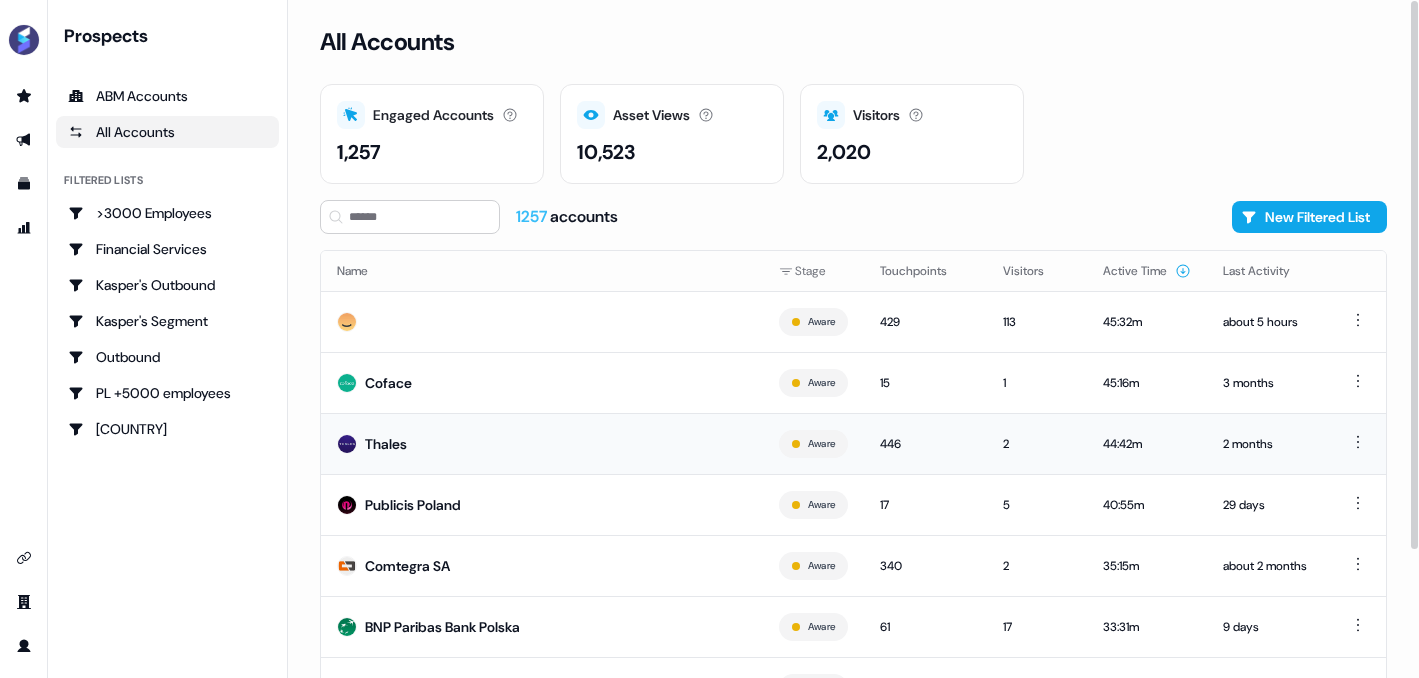 click on "Thales" at bounding box center [386, 444] 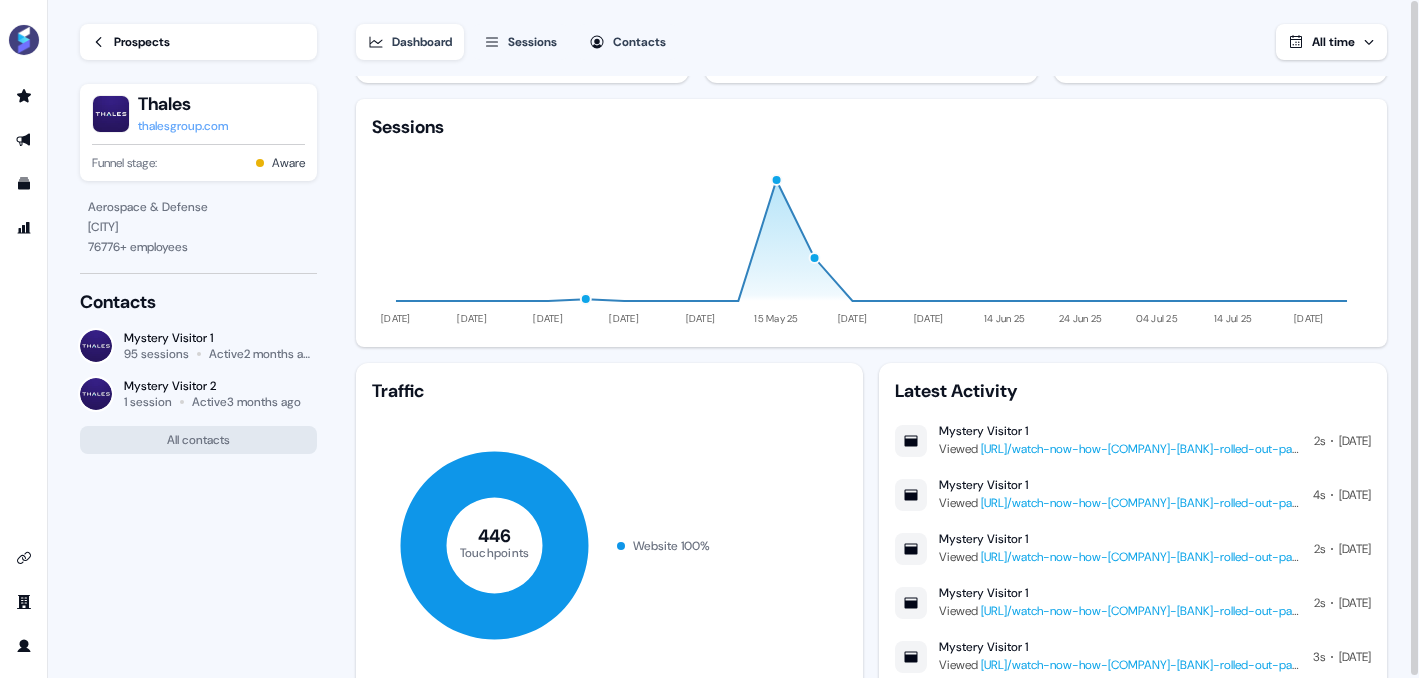 scroll, scrollTop: 0, scrollLeft: 0, axis: both 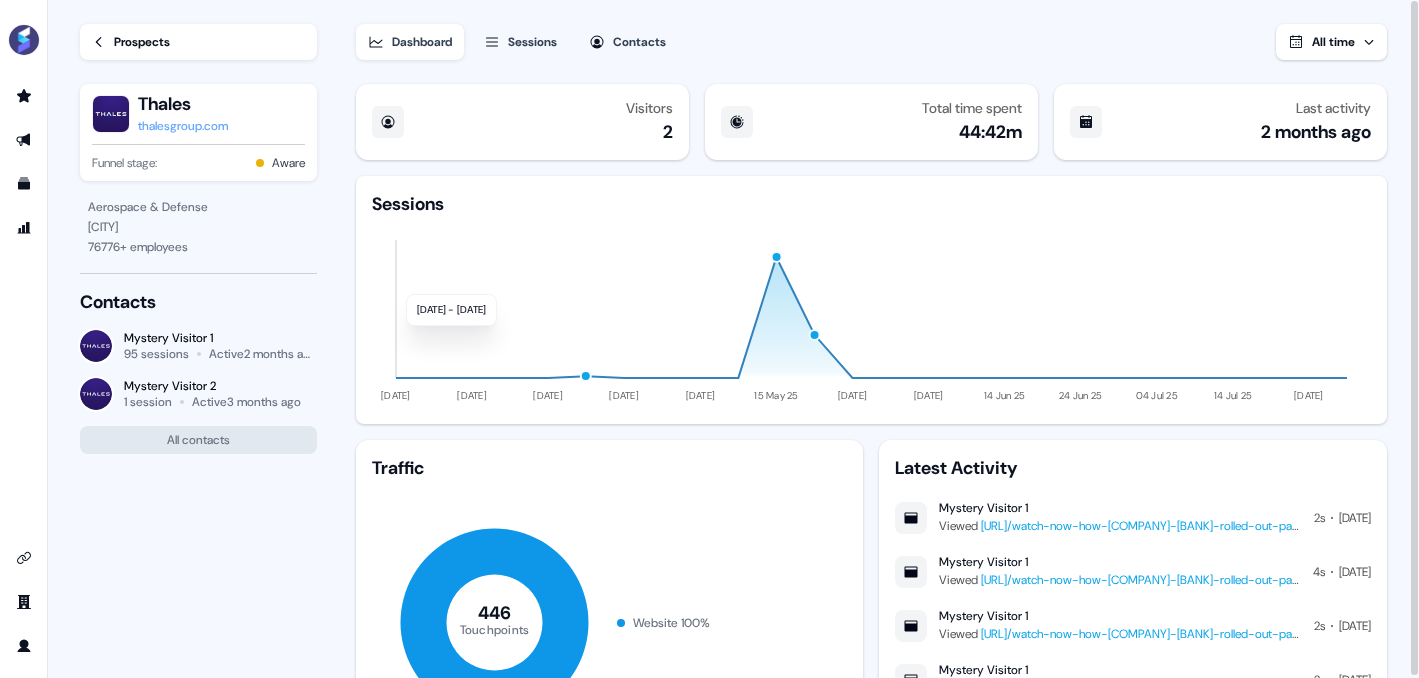 click on "26 Mar 25 05 Apr 25 15 Apr 25 25 Apr 25 05 May 25 15 May 25 25 May 25 04 Jun 25 14 Jun 25 24 Jun 25 04 Jul 25 14 Jul 25 24 Jul 25" 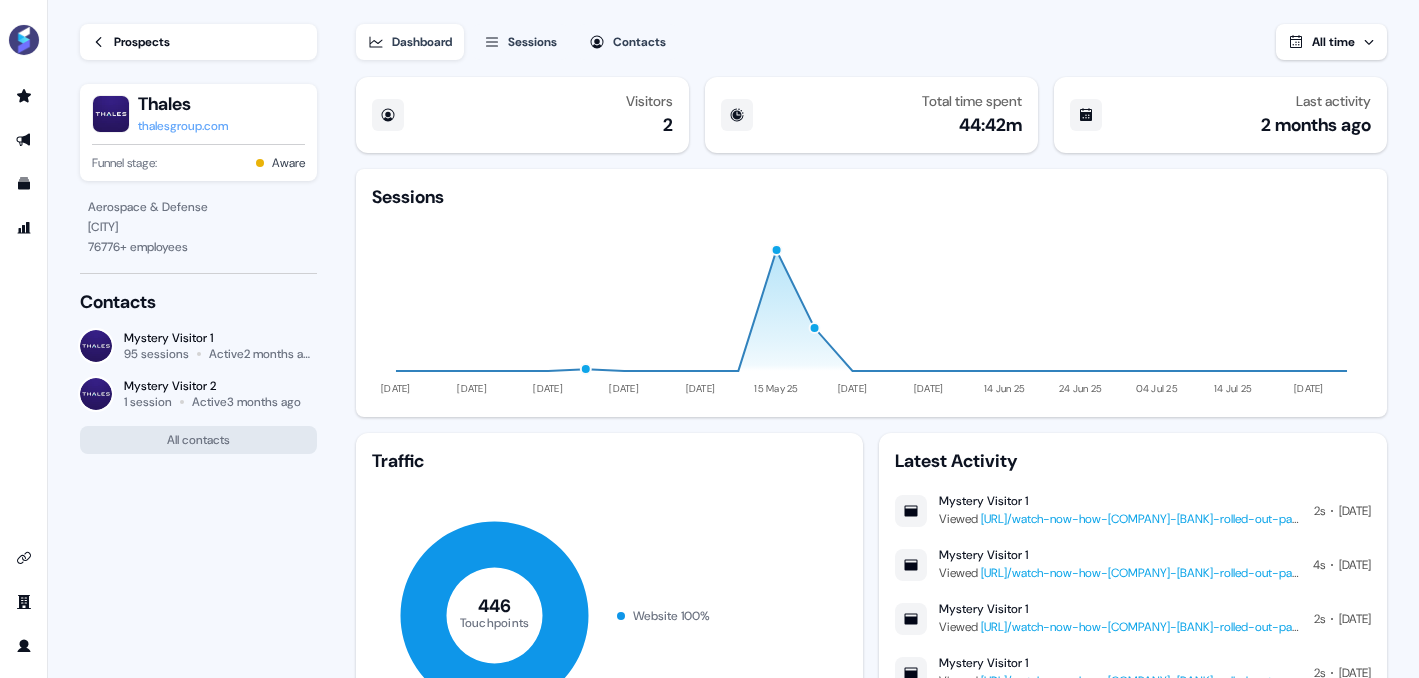 scroll, scrollTop: 0, scrollLeft: 0, axis: both 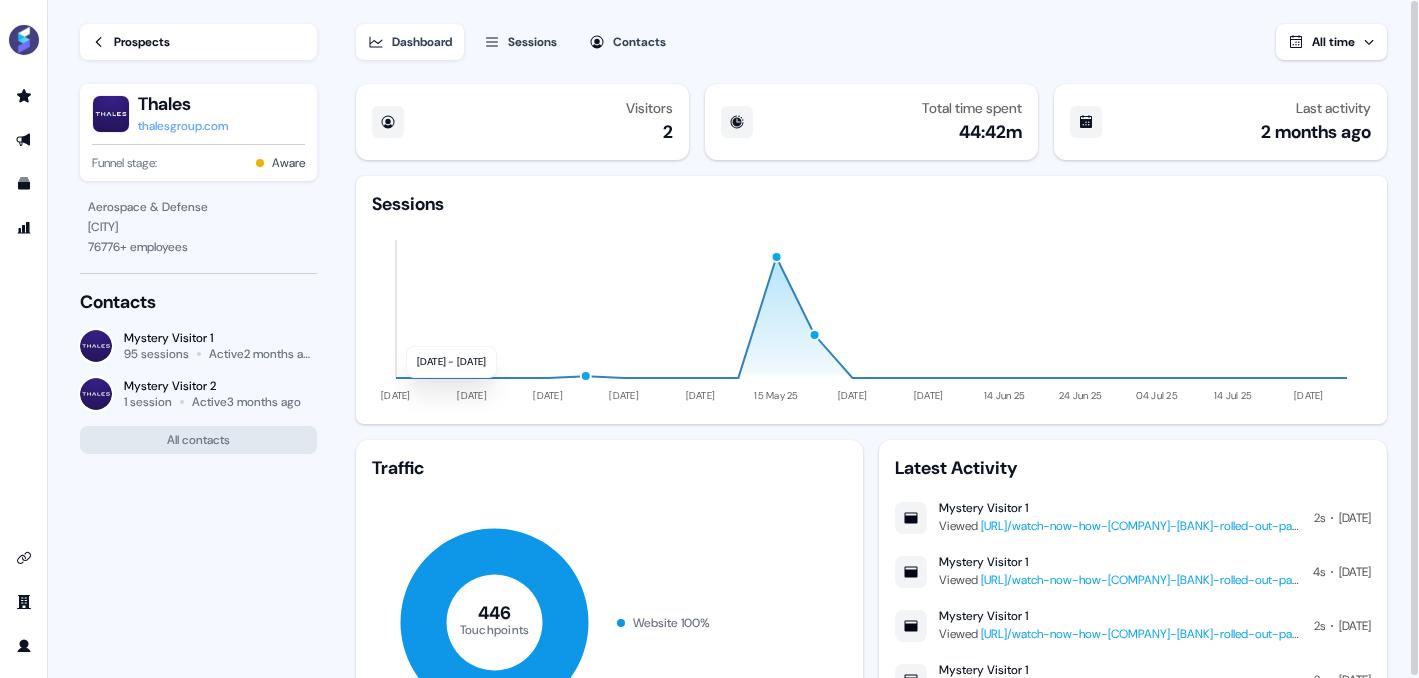 click 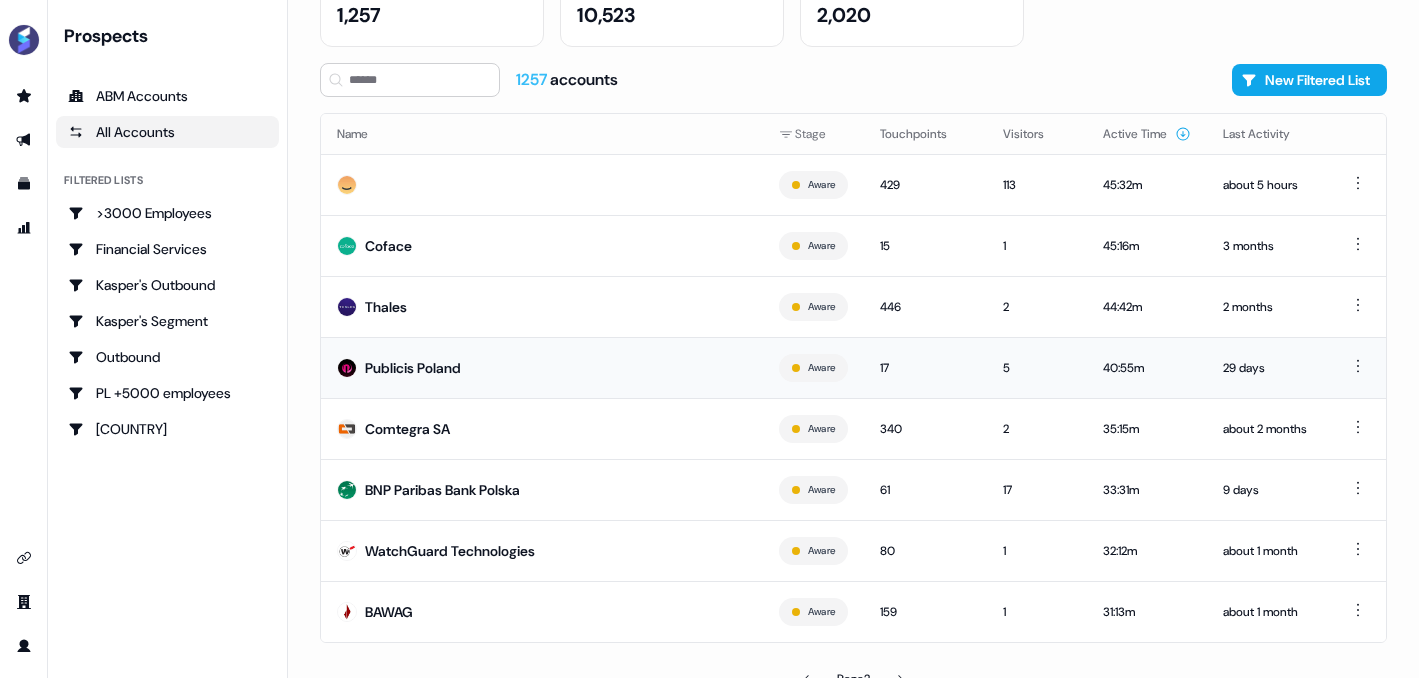 scroll, scrollTop: 157, scrollLeft: 0, axis: vertical 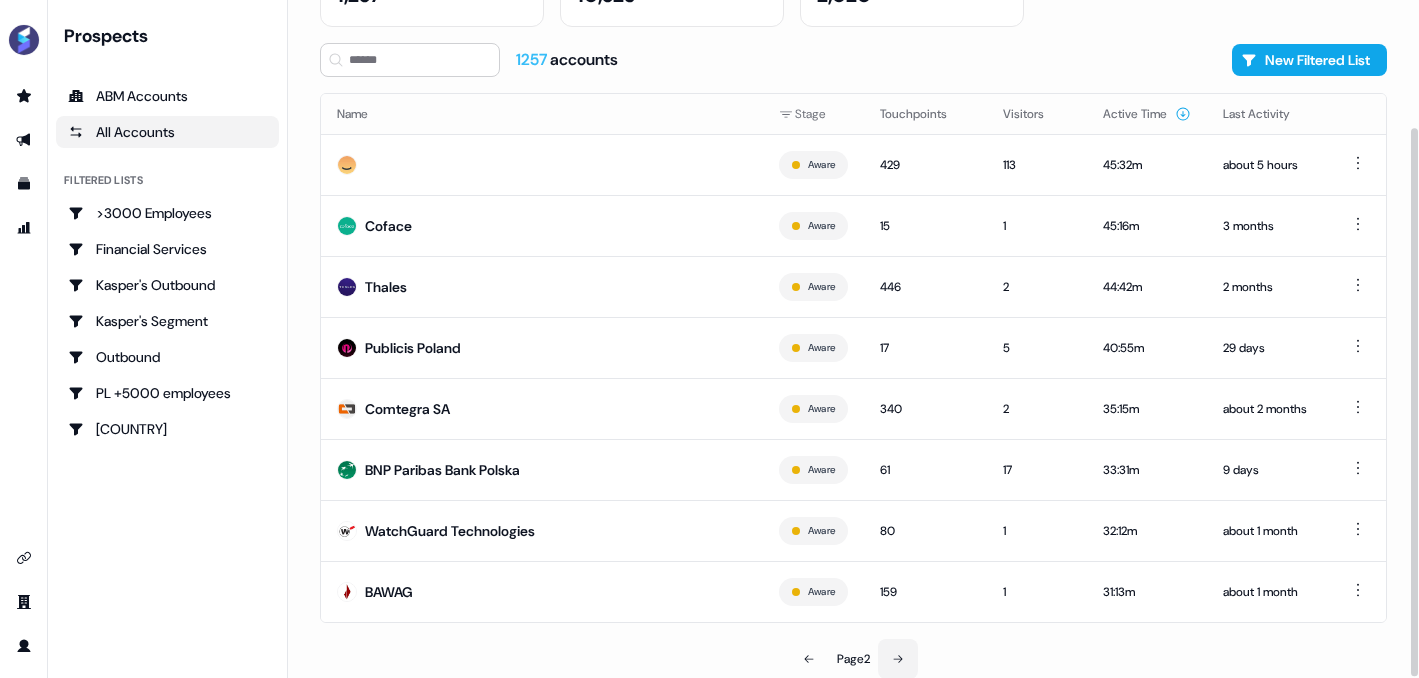 click 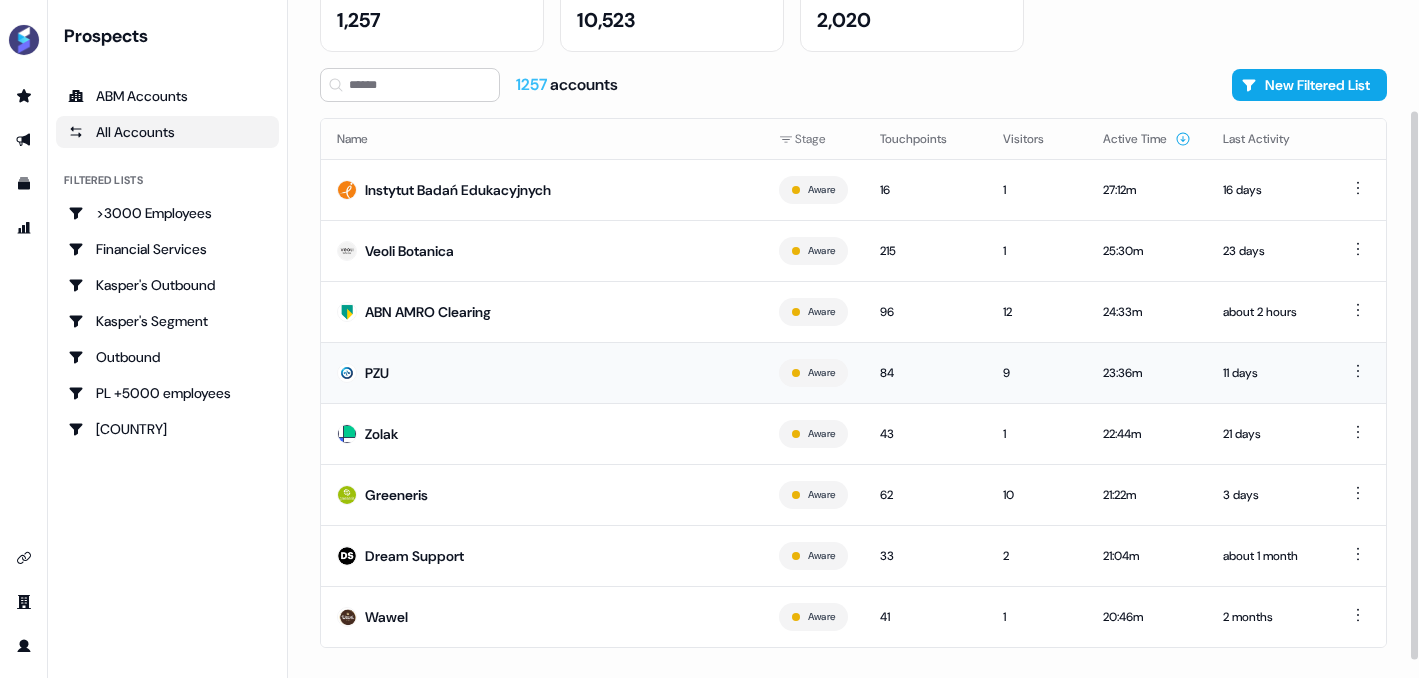 scroll, scrollTop: 157, scrollLeft: 0, axis: vertical 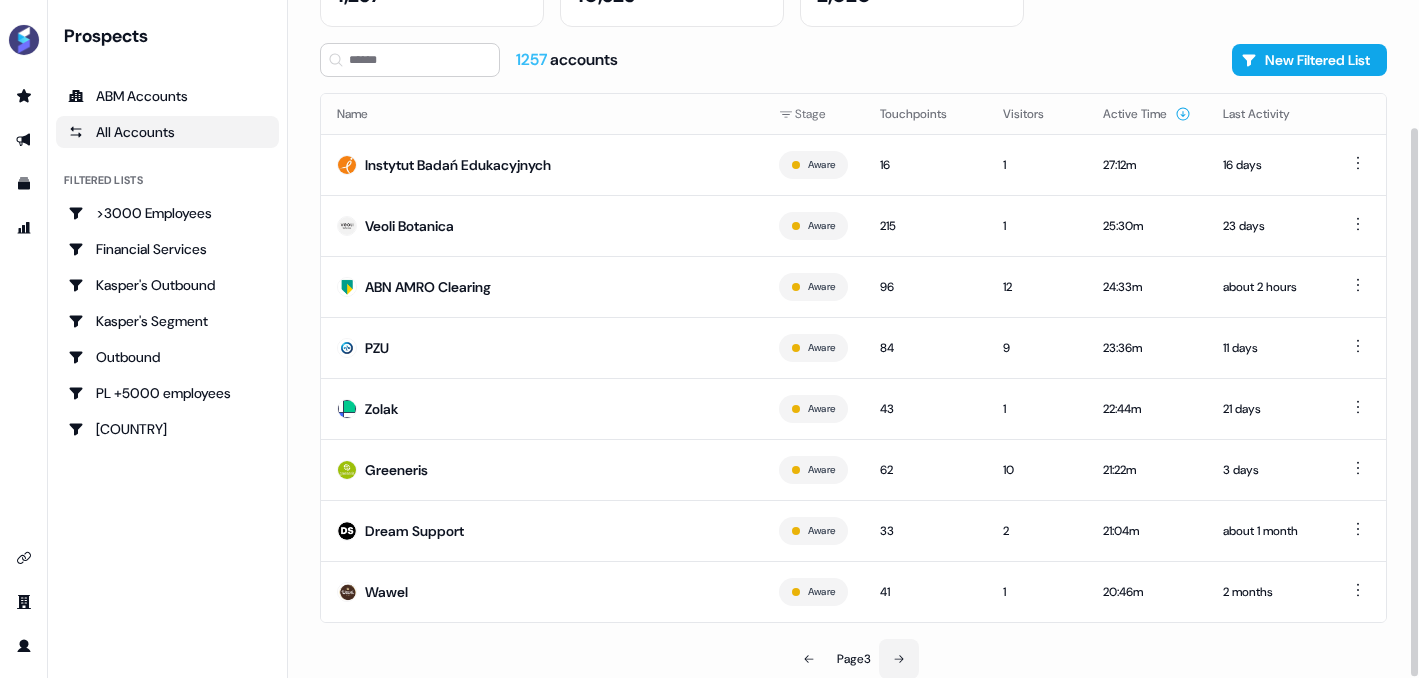 click at bounding box center (899, 659) 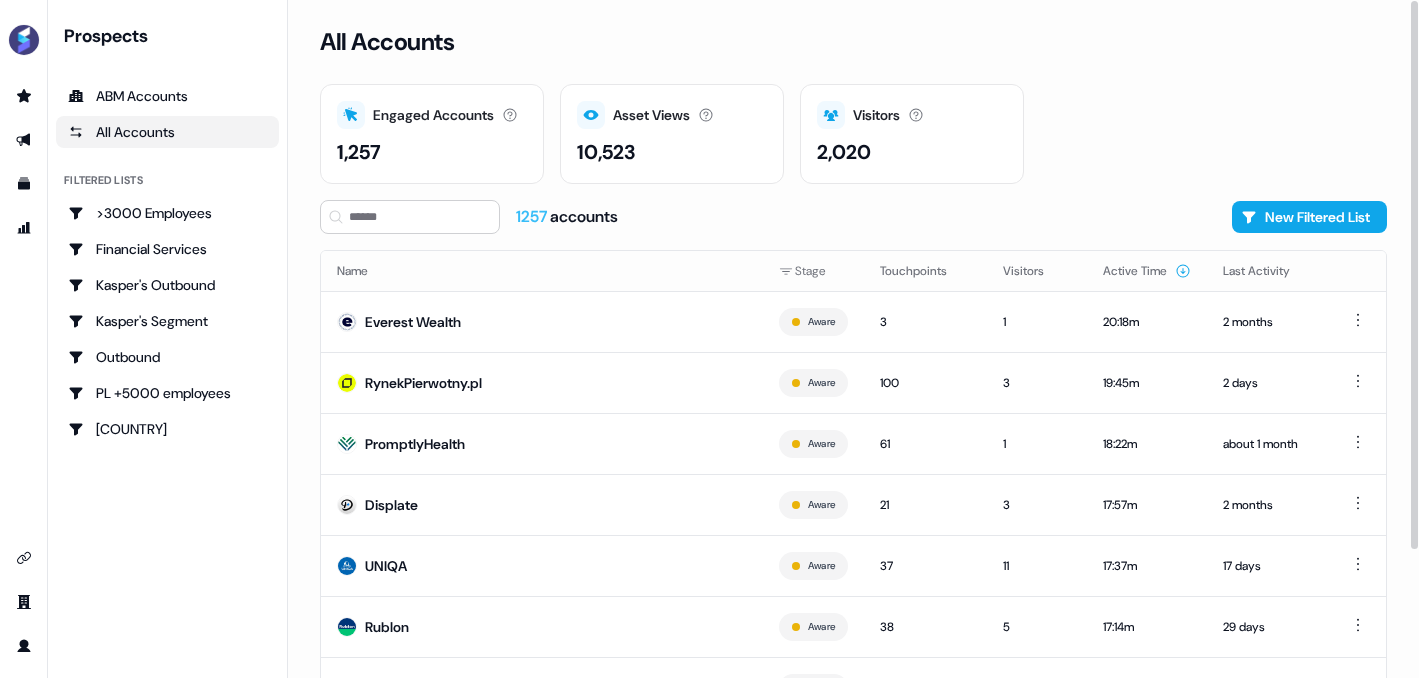 click on "38" at bounding box center (925, 626) 